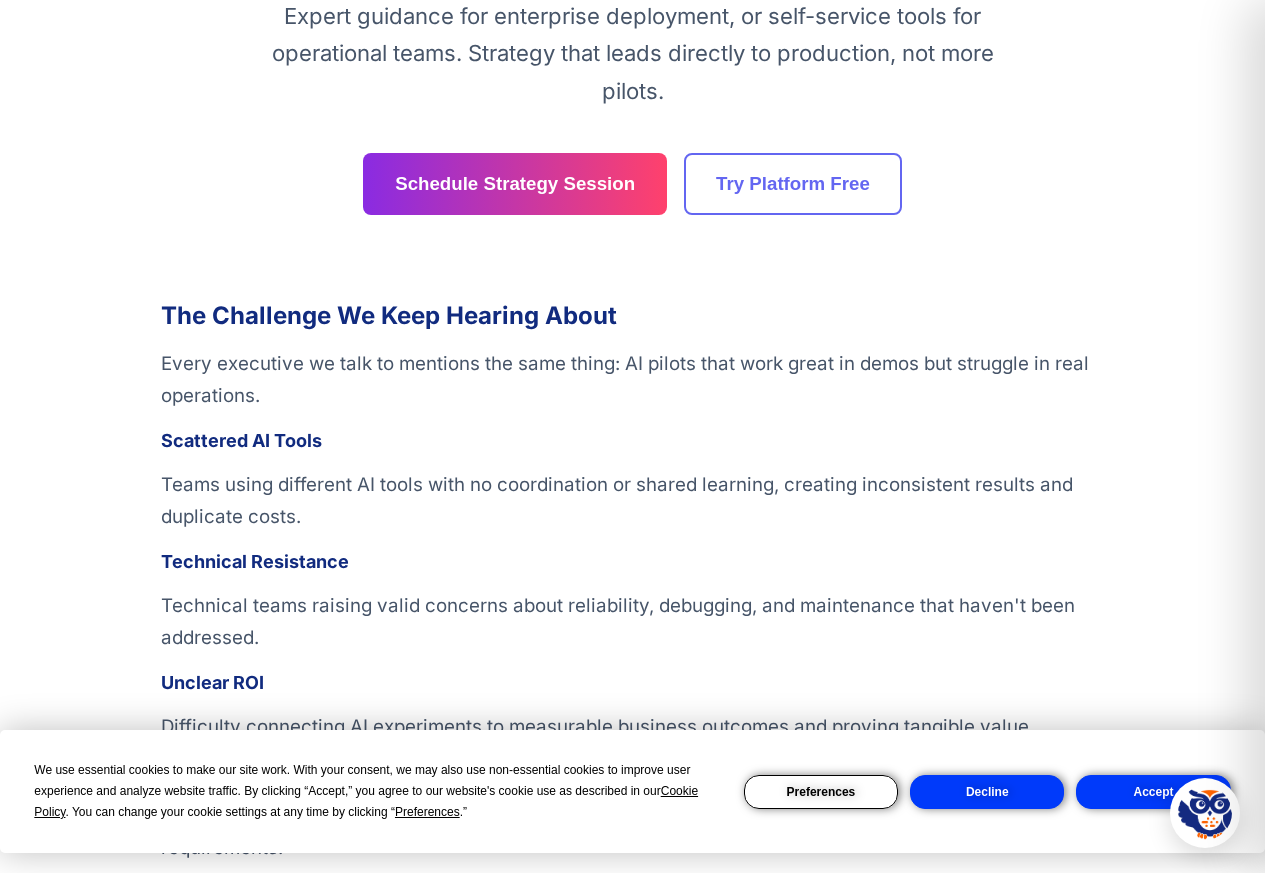 scroll, scrollTop: 360, scrollLeft: 0, axis: vertical 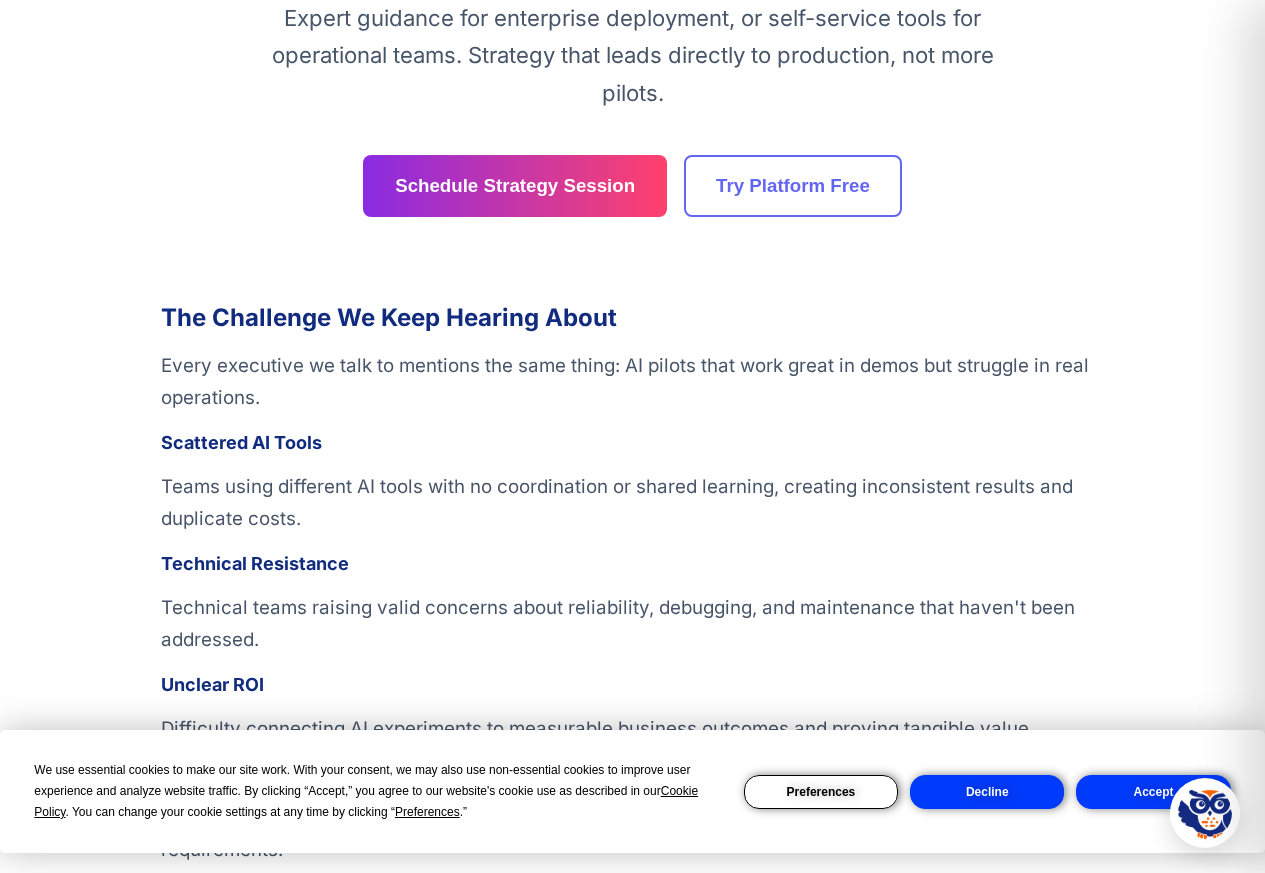 click on "Accept" at bounding box center (1153, 792) 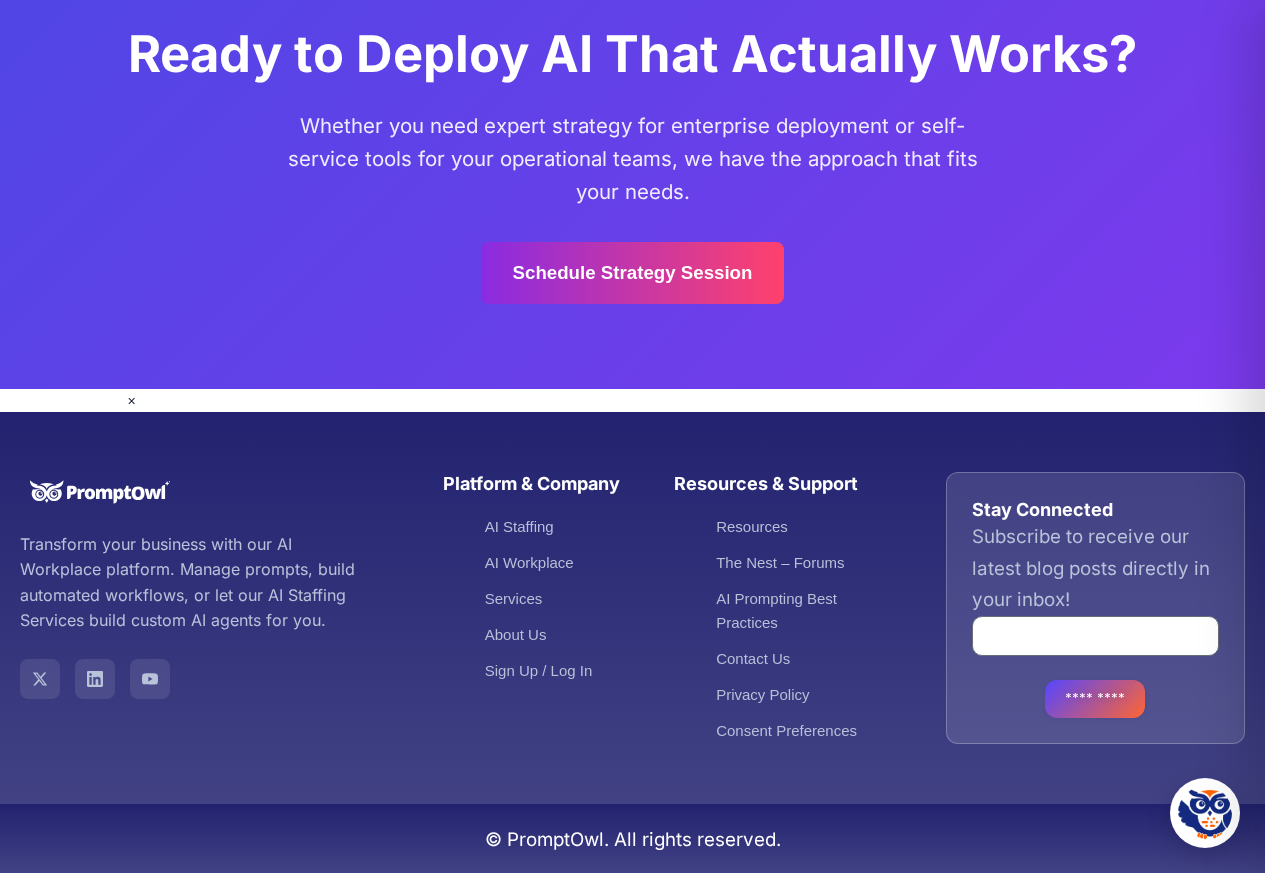 scroll, scrollTop: 9436, scrollLeft: 0, axis: vertical 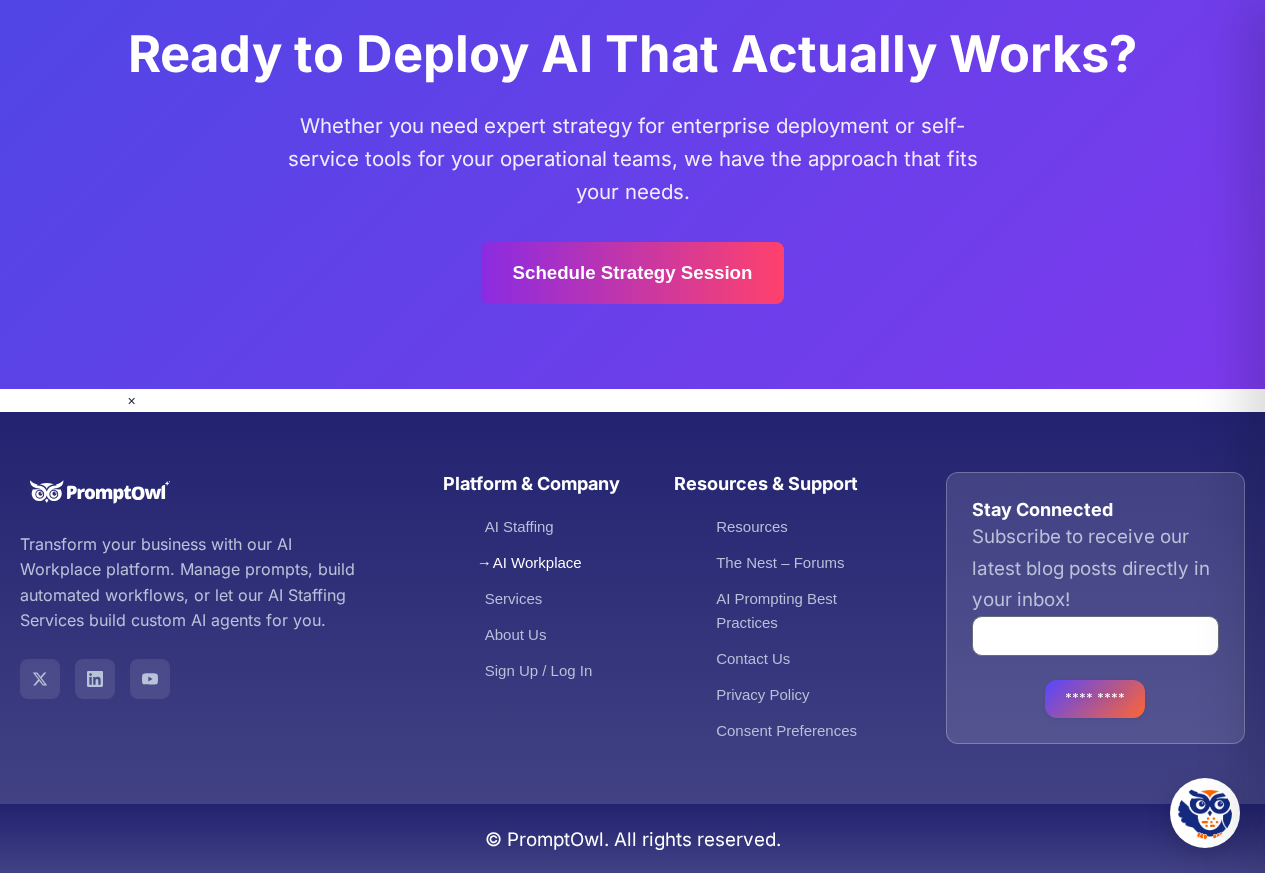 click on "AI Workplace" at bounding box center [533, 562] 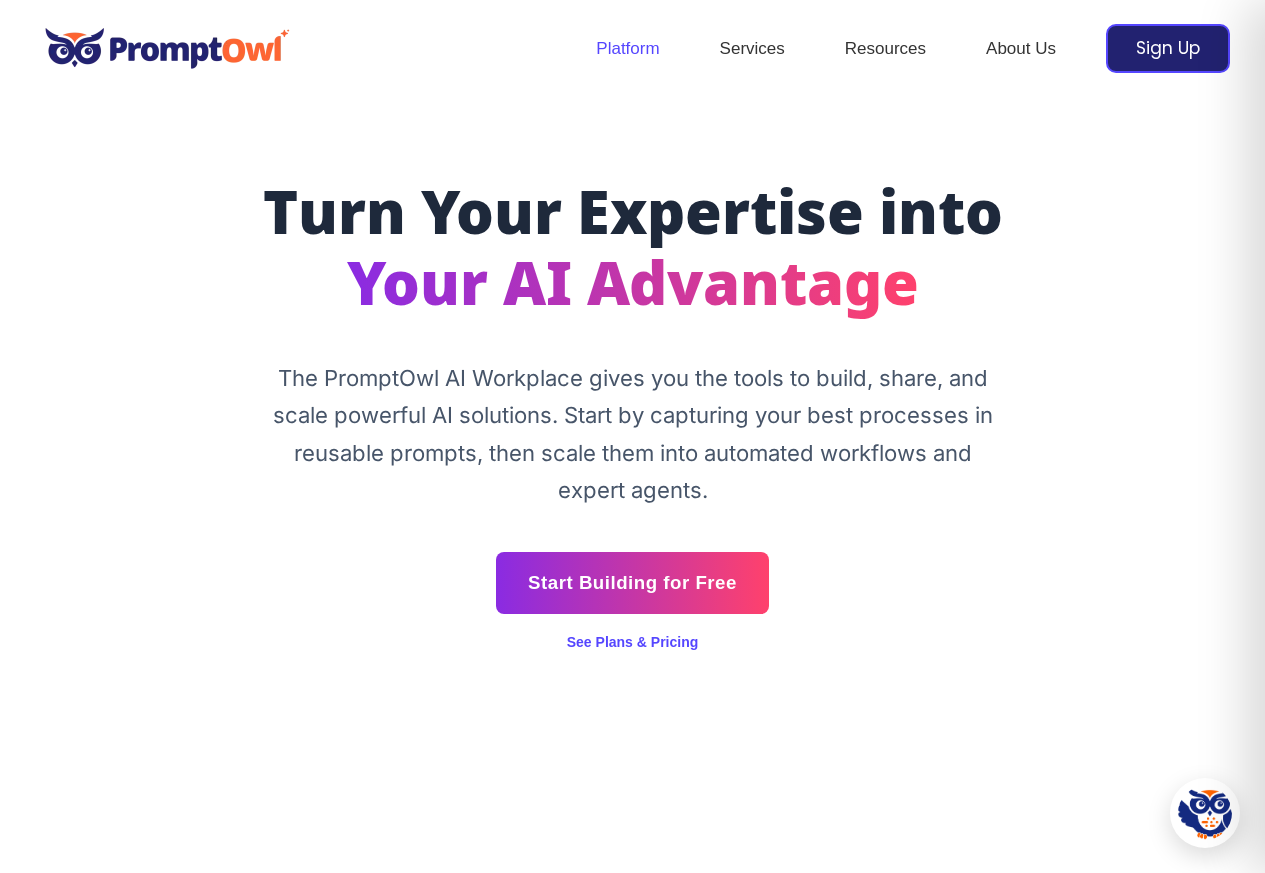 scroll, scrollTop: 0, scrollLeft: 0, axis: both 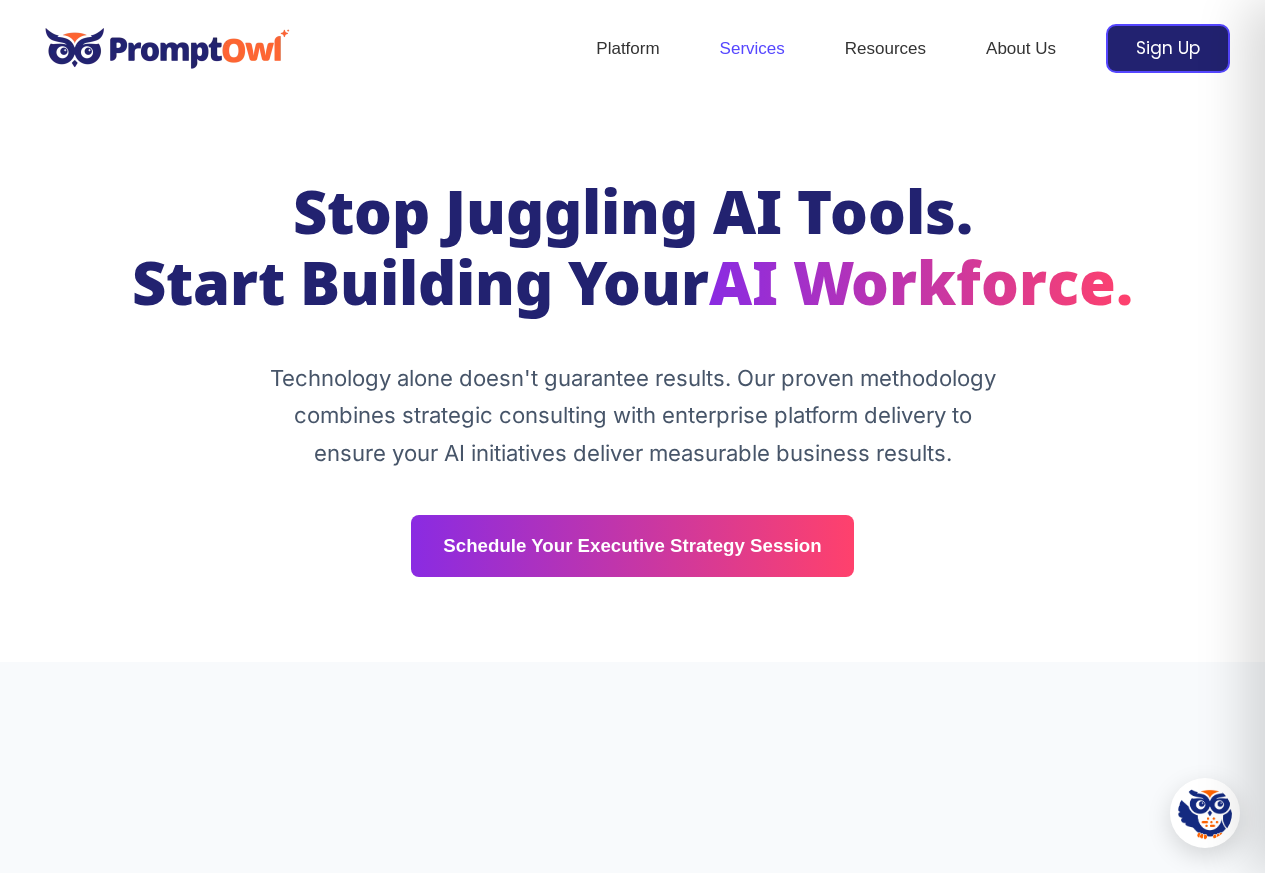 click on "Services" at bounding box center [752, 49] 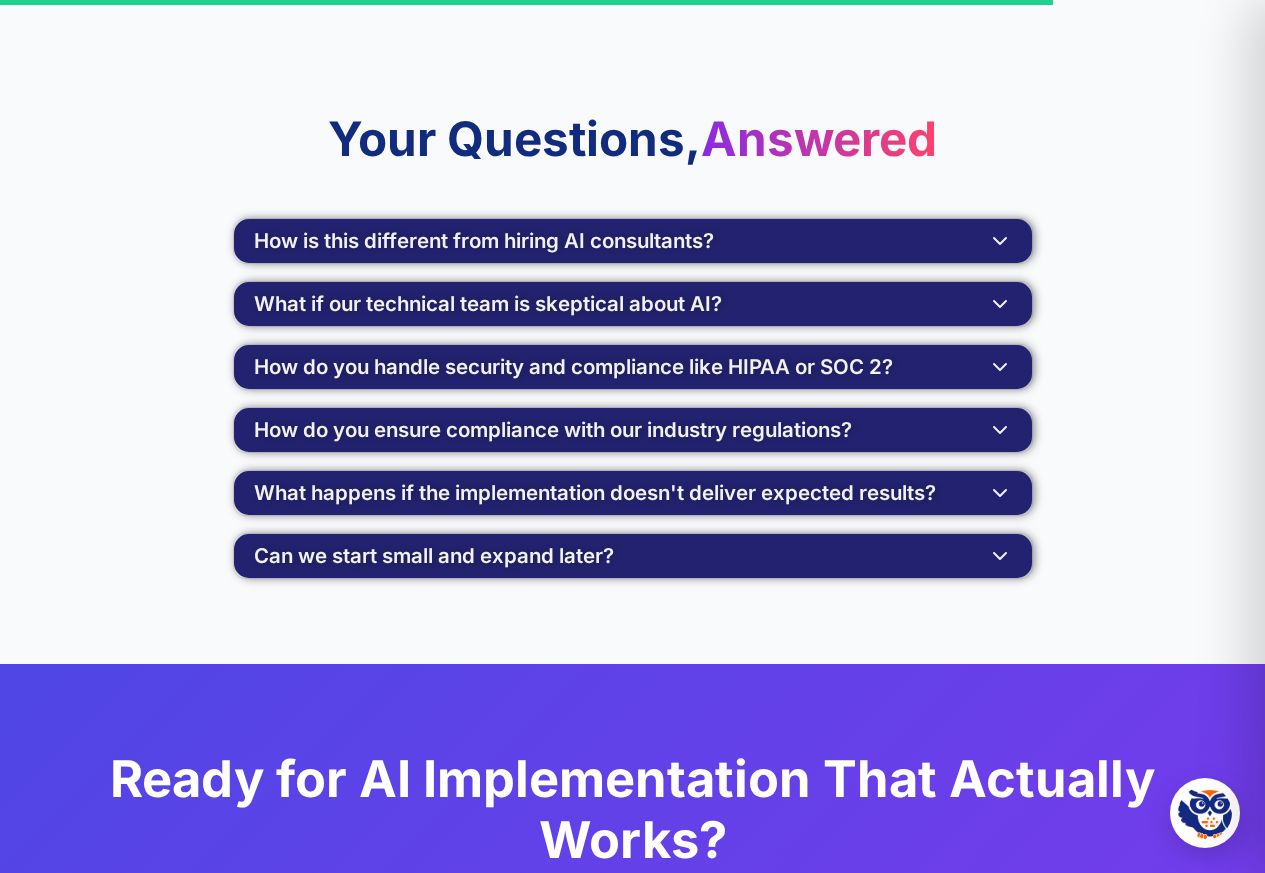 scroll, scrollTop: 4080, scrollLeft: 0, axis: vertical 